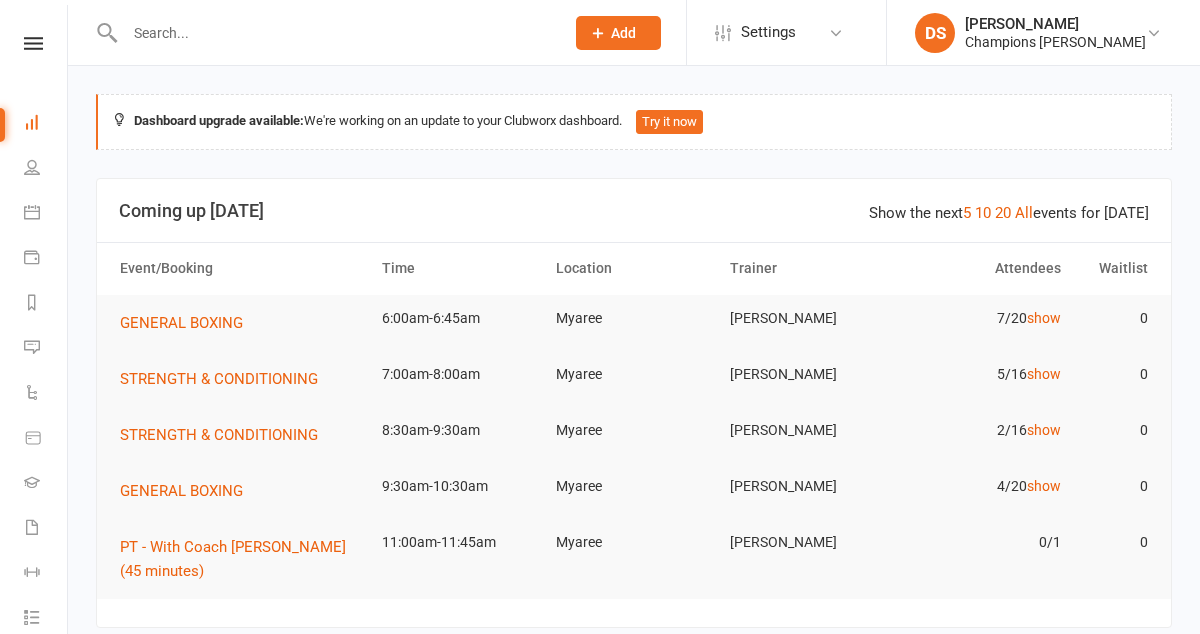 scroll, scrollTop: 0, scrollLeft: 0, axis: both 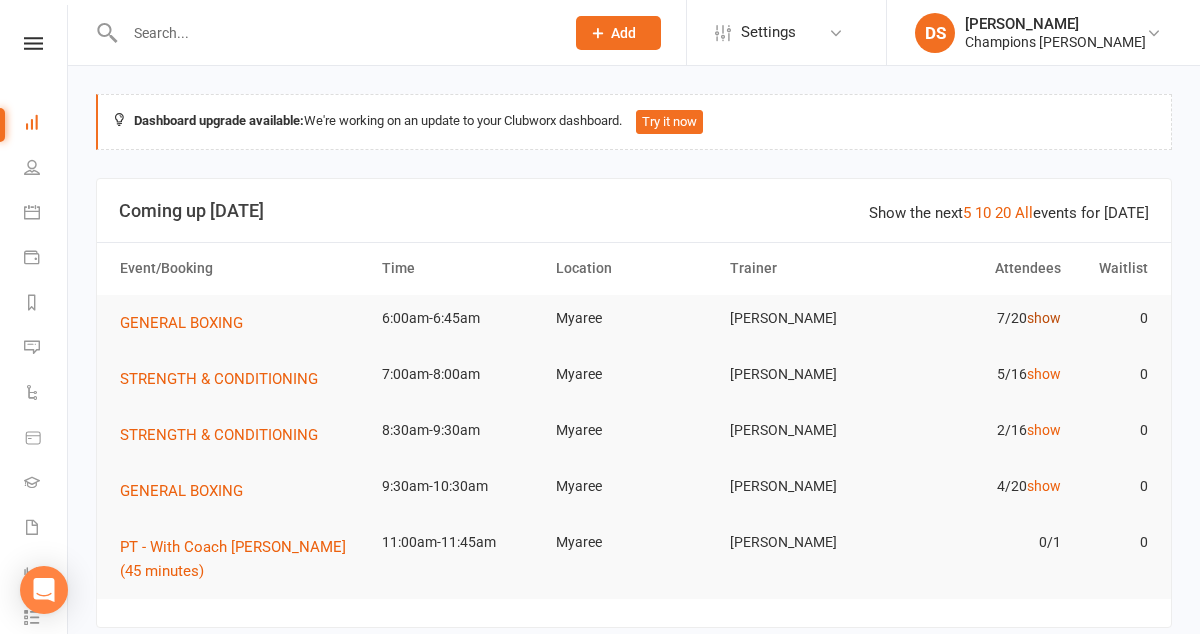 click on "show" at bounding box center (1044, 318) 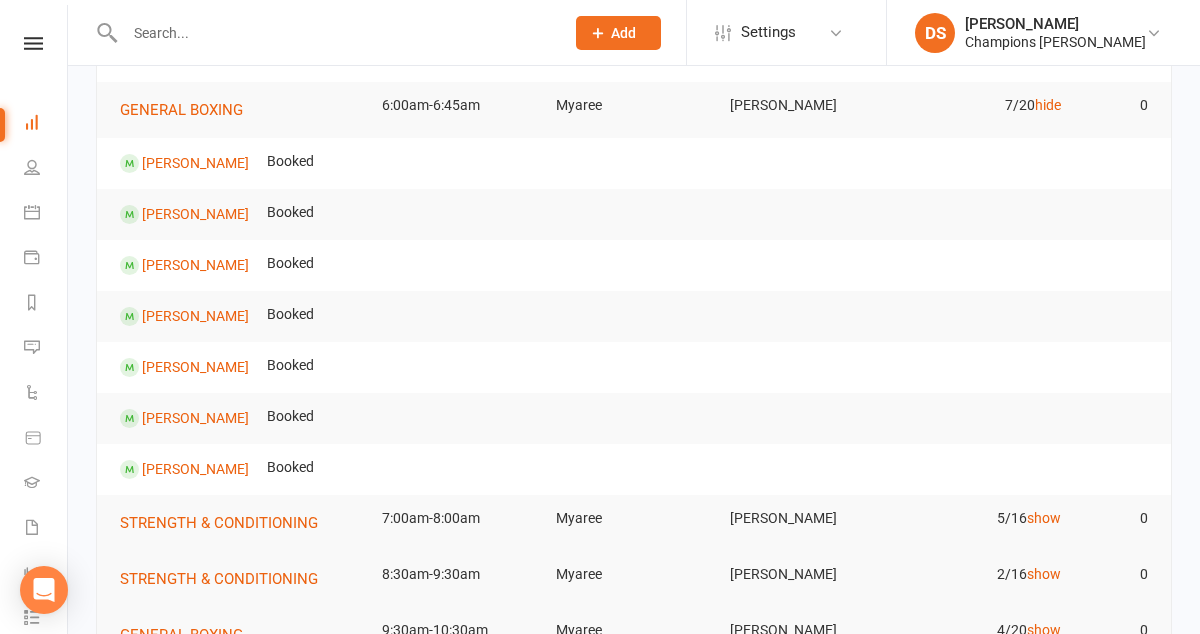 scroll, scrollTop: 223, scrollLeft: 0, axis: vertical 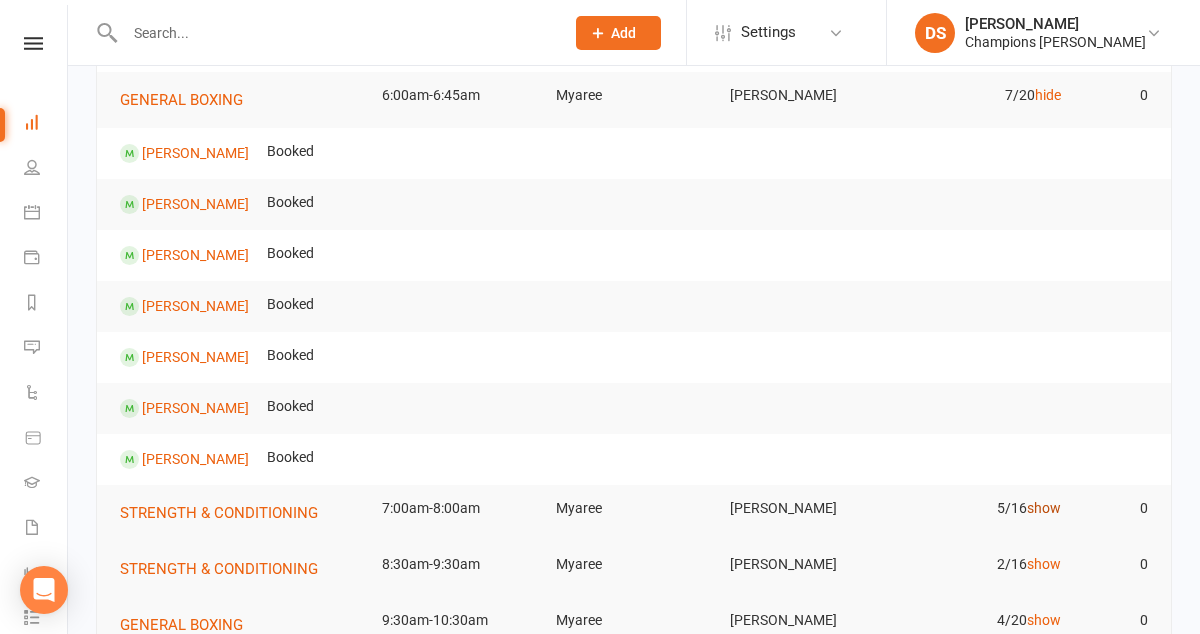 click on "show" at bounding box center [1044, 508] 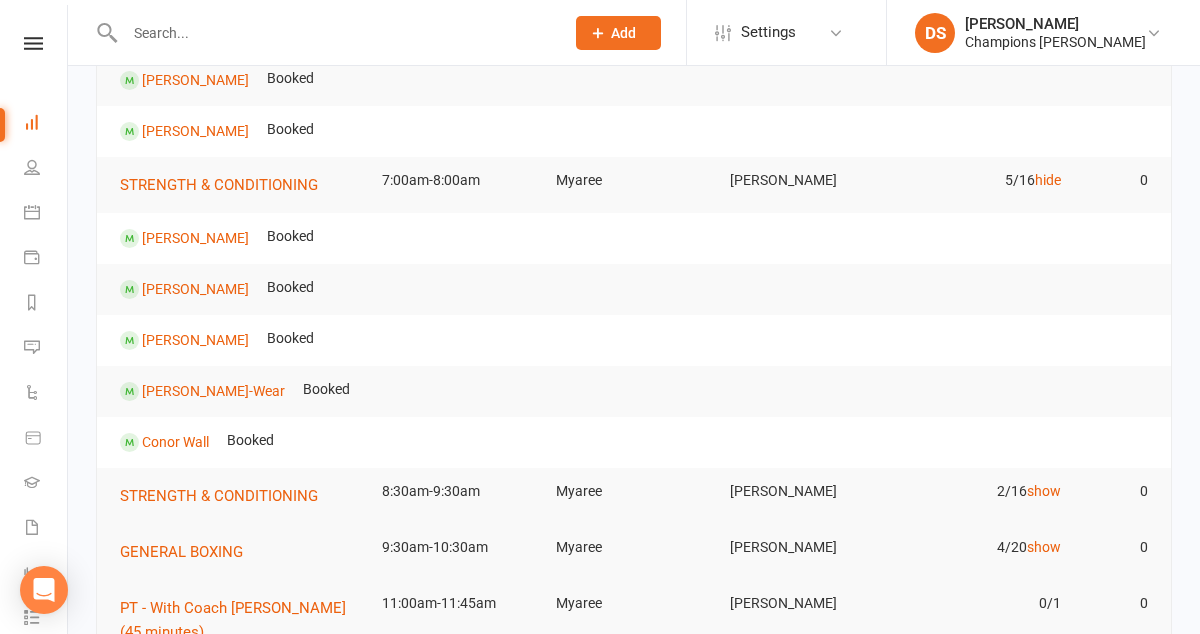scroll, scrollTop: 560, scrollLeft: 0, axis: vertical 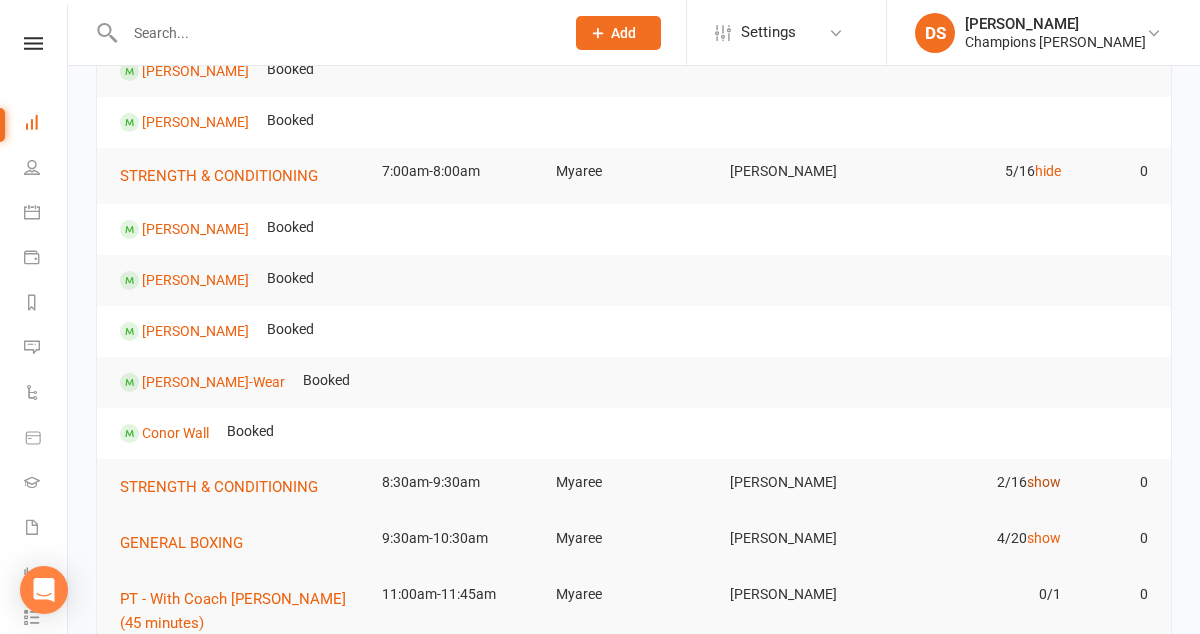 click on "show" at bounding box center [1044, 482] 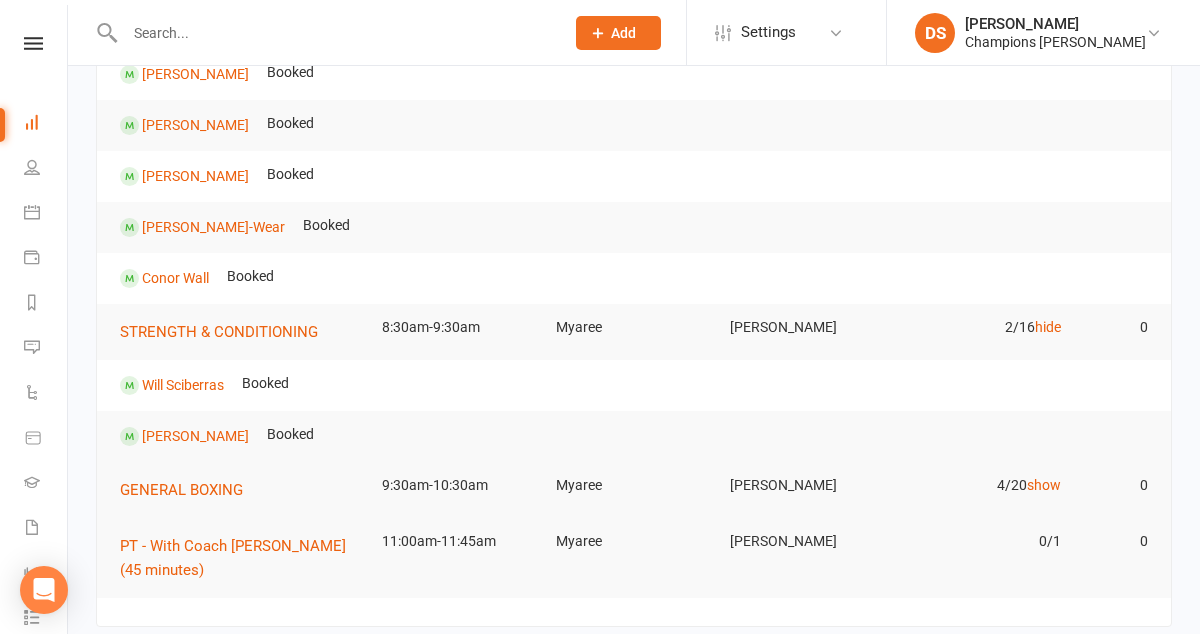 scroll, scrollTop: 738, scrollLeft: 0, axis: vertical 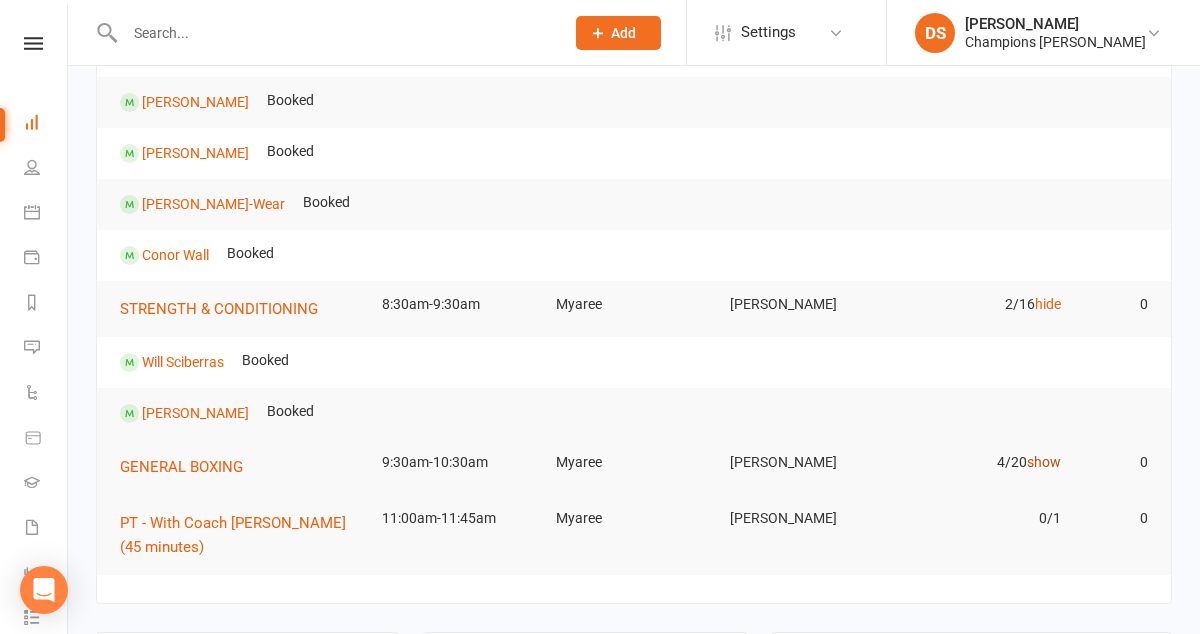 click on "show" at bounding box center (1044, 462) 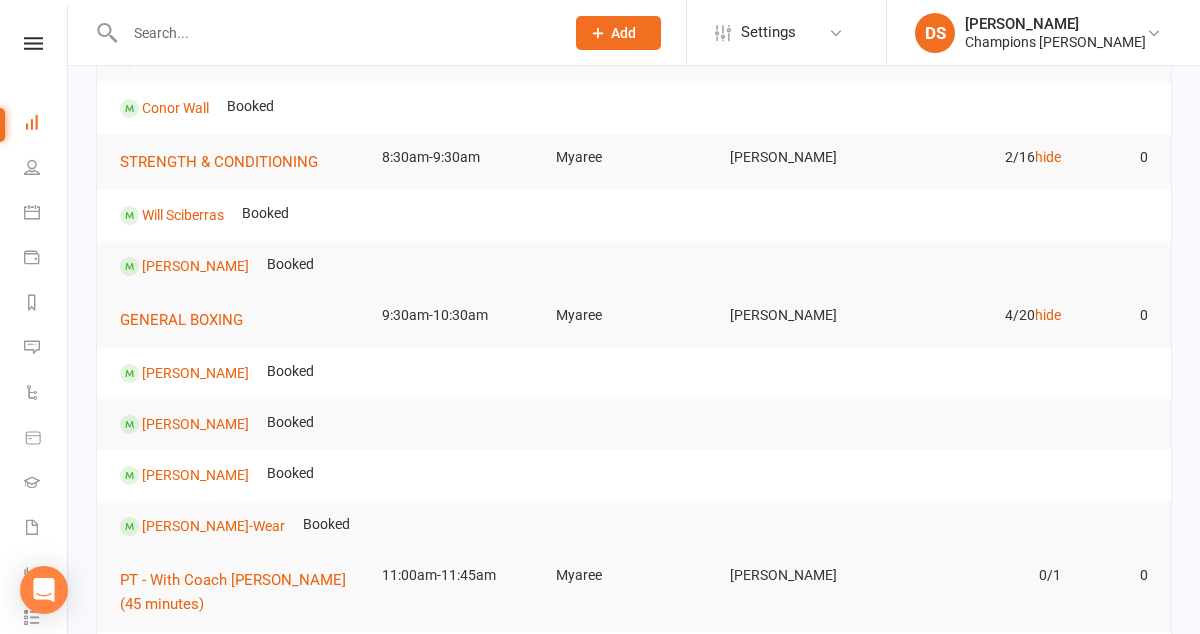 scroll, scrollTop: 894, scrollLeft: 0, axis: vertical 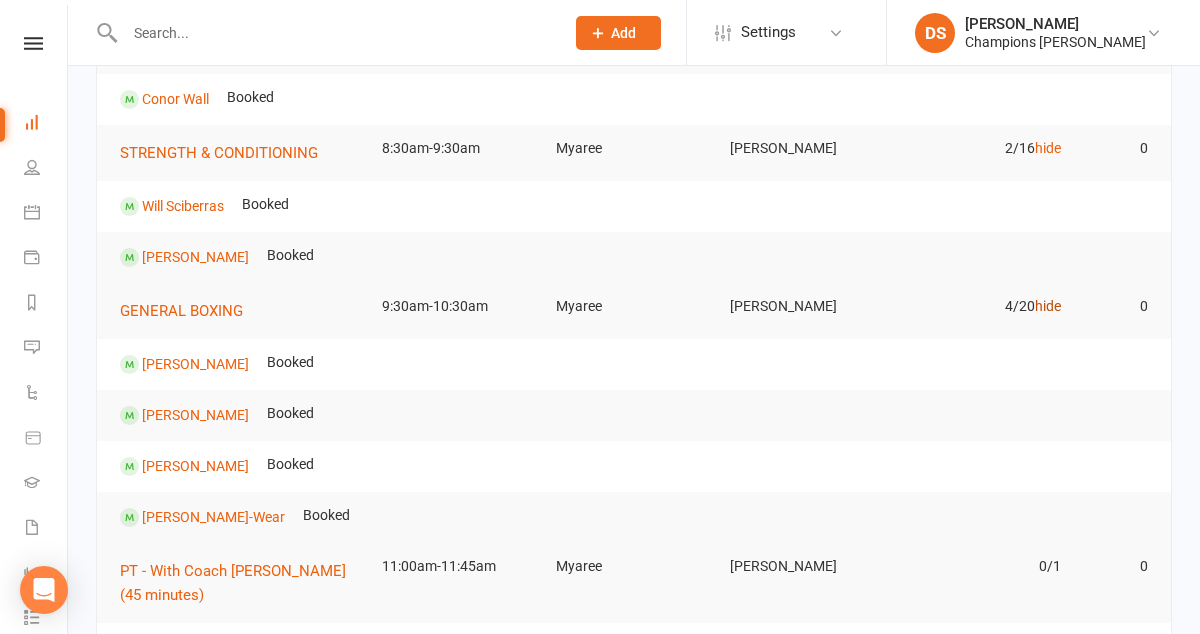 click on "hide" at bounding box center (1048, 306) 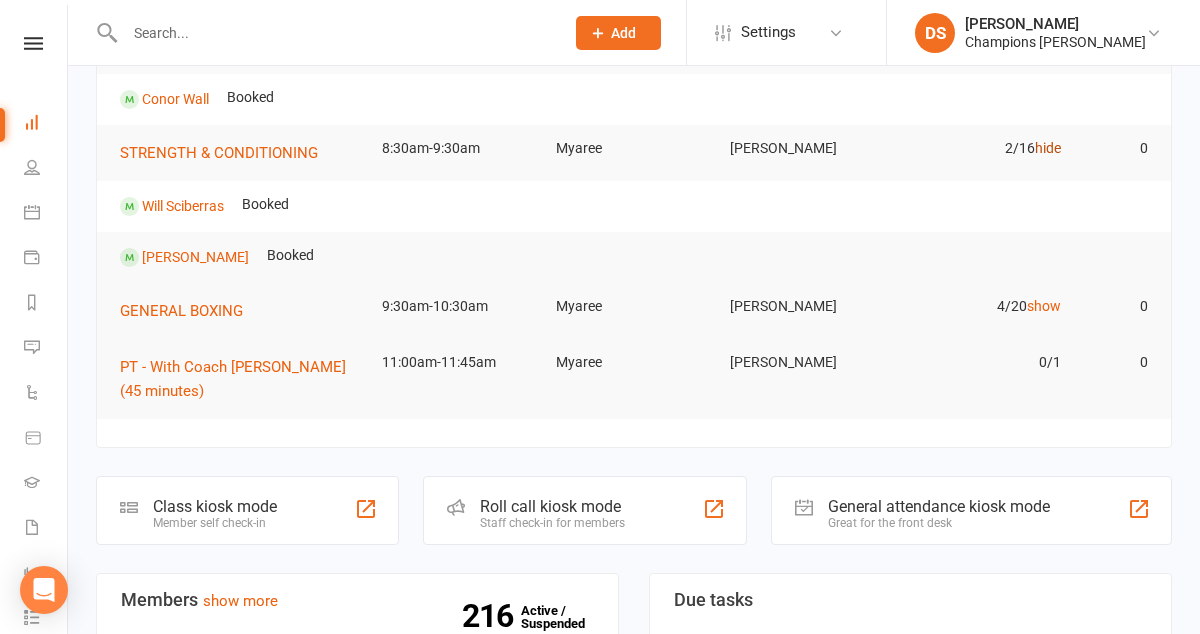 click on "hide" at bounding box center (1048, 148) 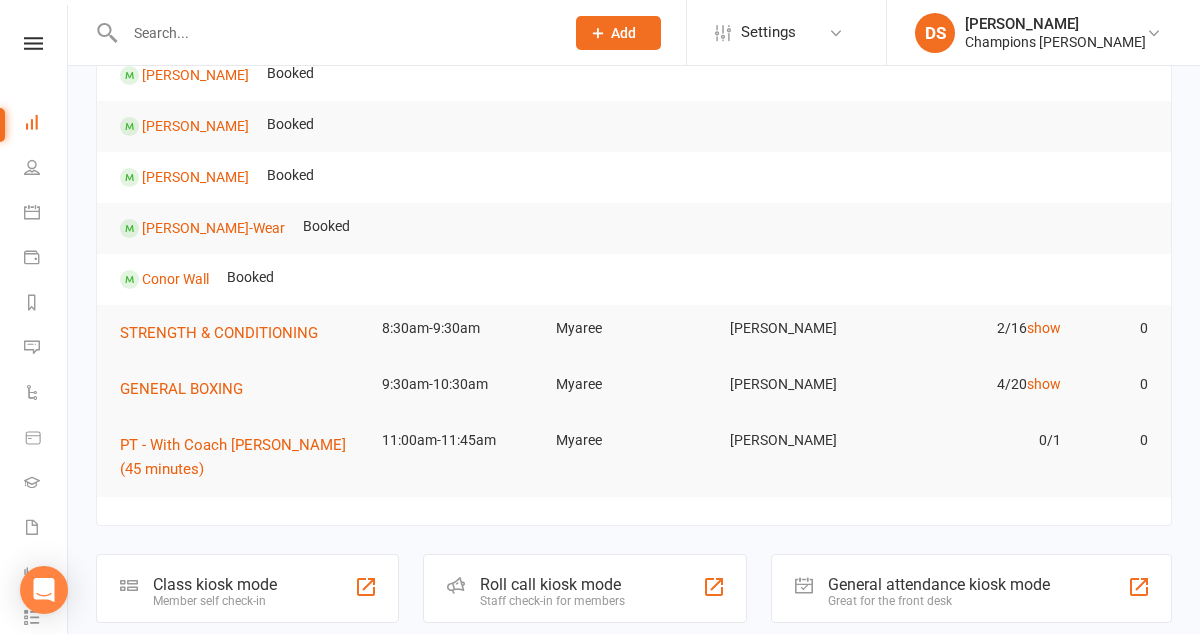 scroll, scrollTop: 475, scrollLeft: 0, axis: vertical 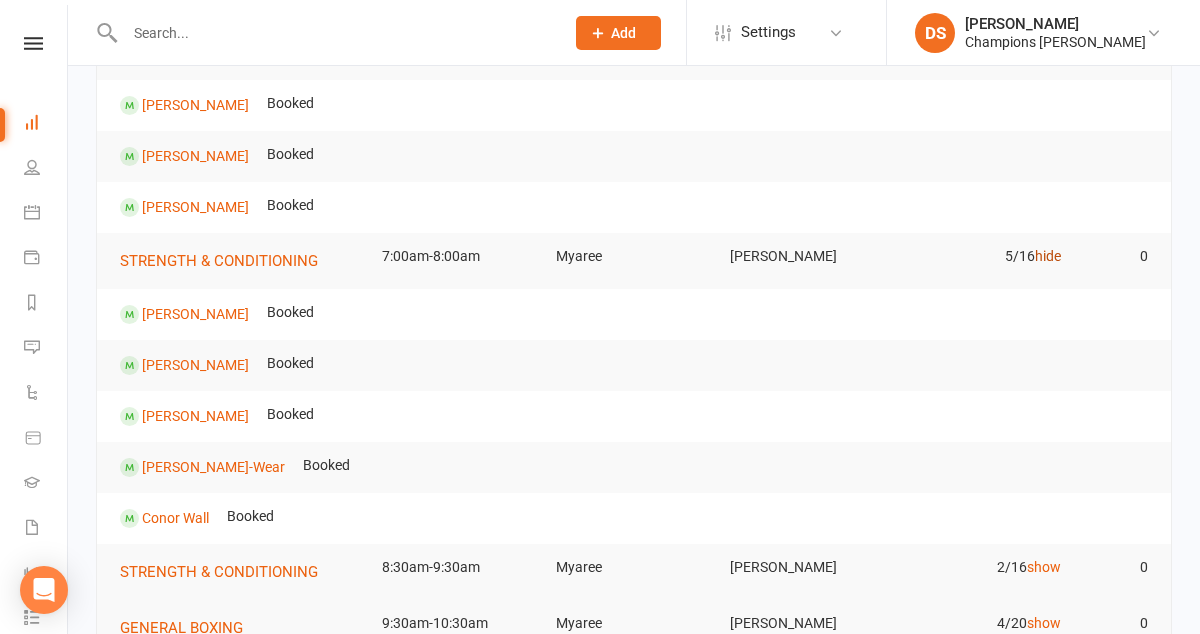 click on "hide" at bounding box center (1048, 256) 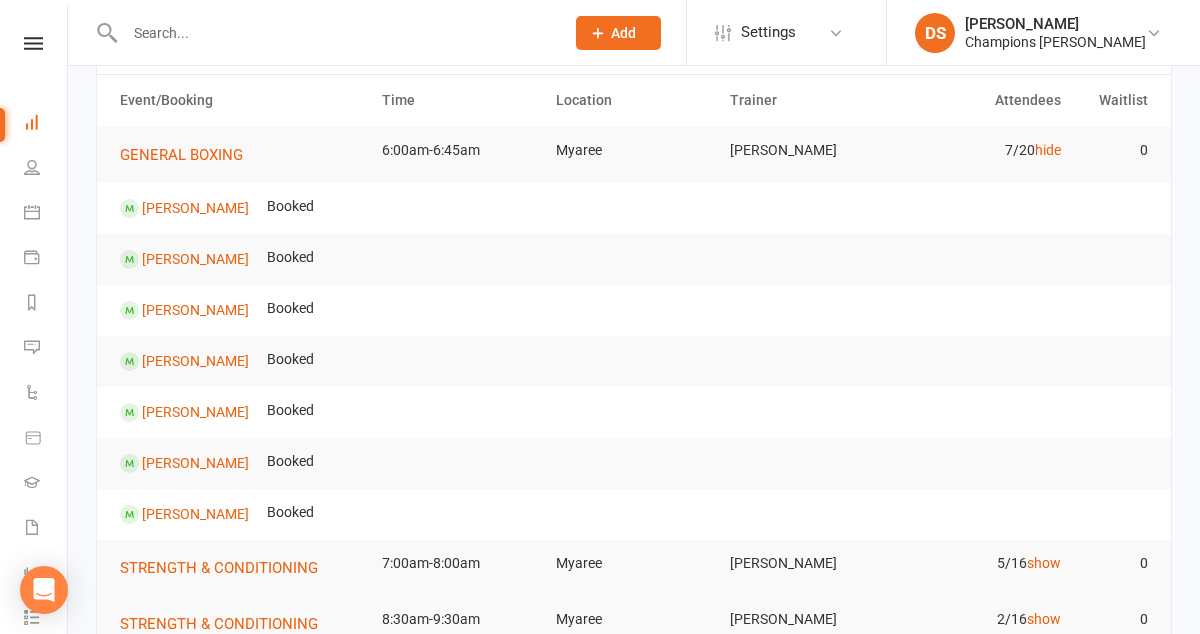 scroll, scrollTop: 136, scrollLeft: 0, axis: vertical 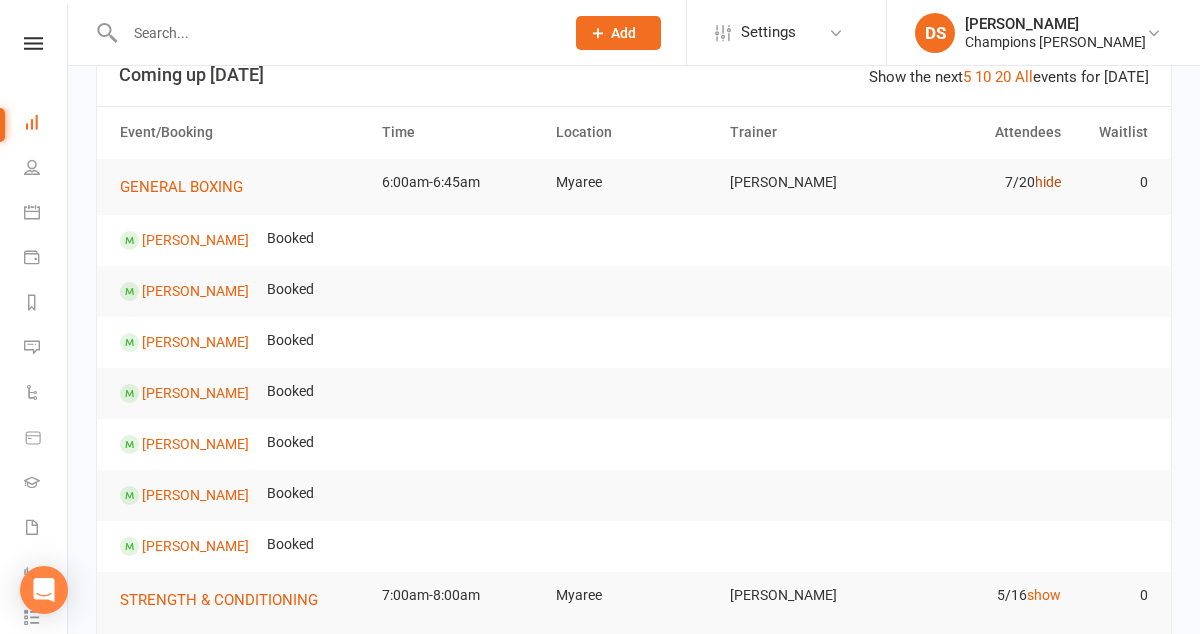 click on "hide" at bounding box center [1048, 182] 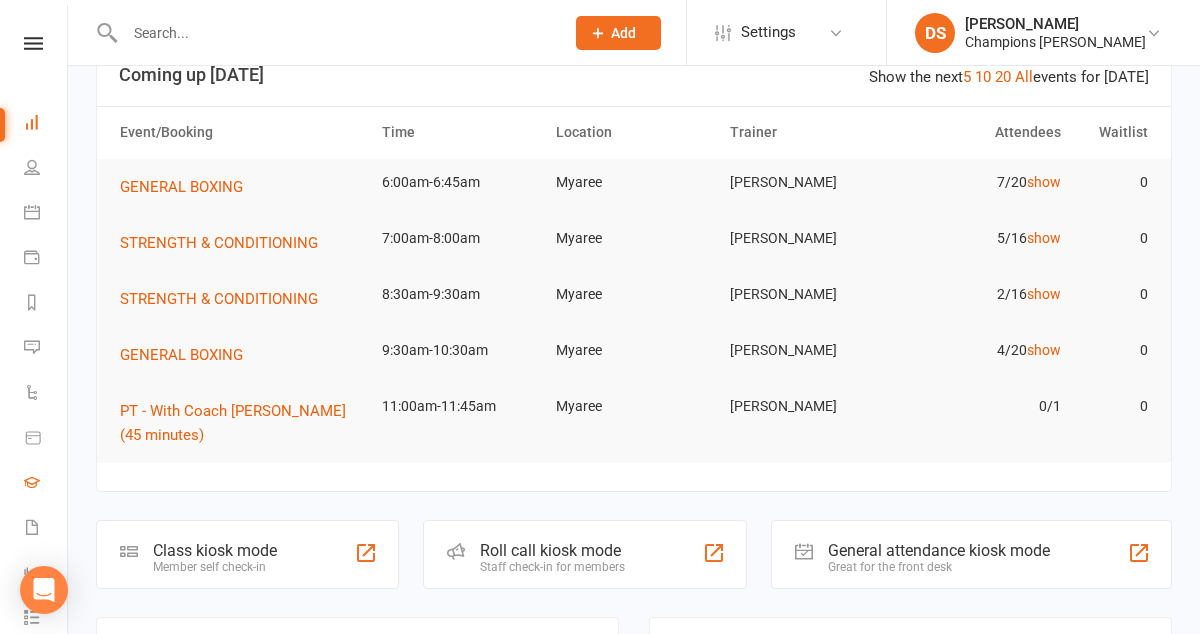 scroll, scrollTop: 263, scrollLeft: 0, axis: vertical 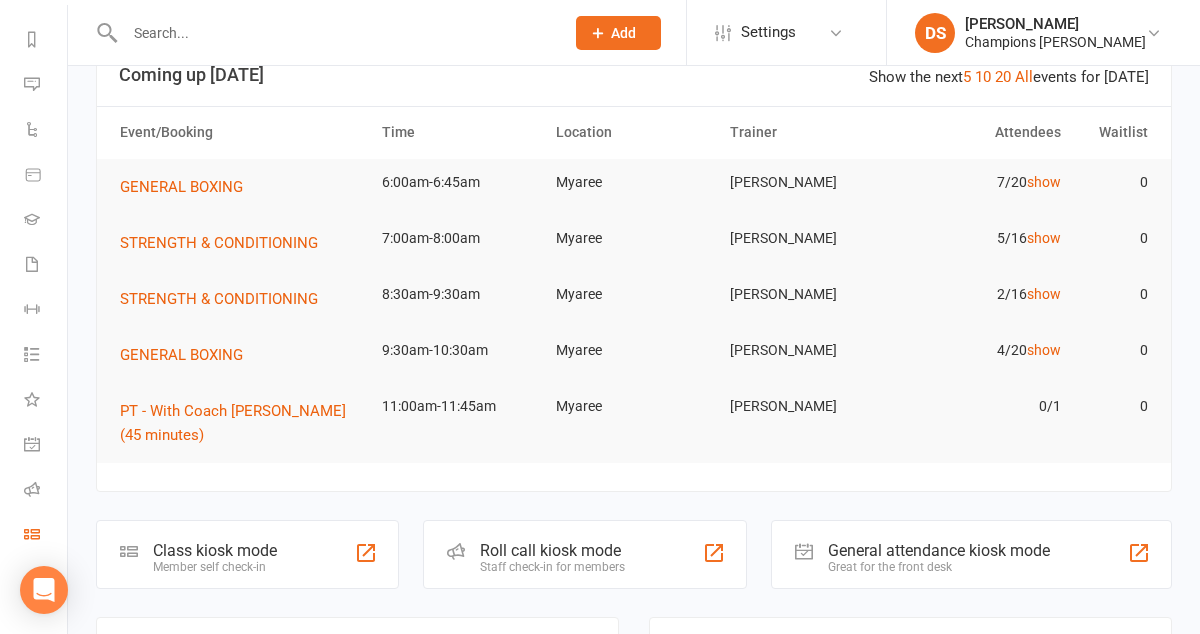 click on "Class check-in" at bounding box center [46, 536] 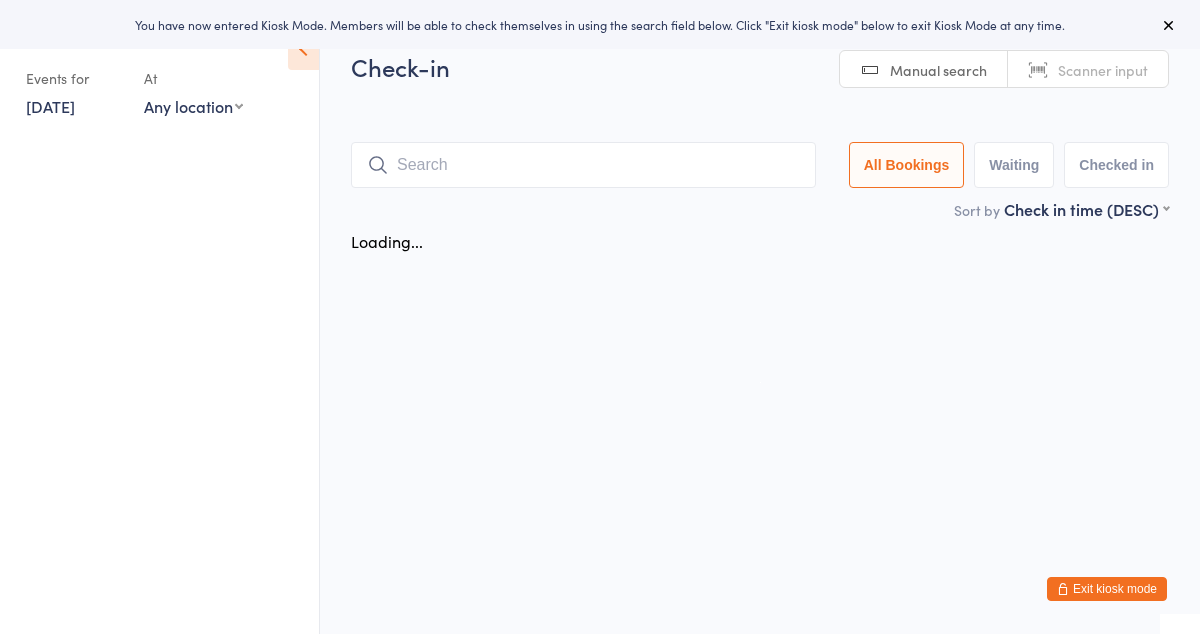 scroll, scrollTop: 0, scrollLeft: 0, axis: both 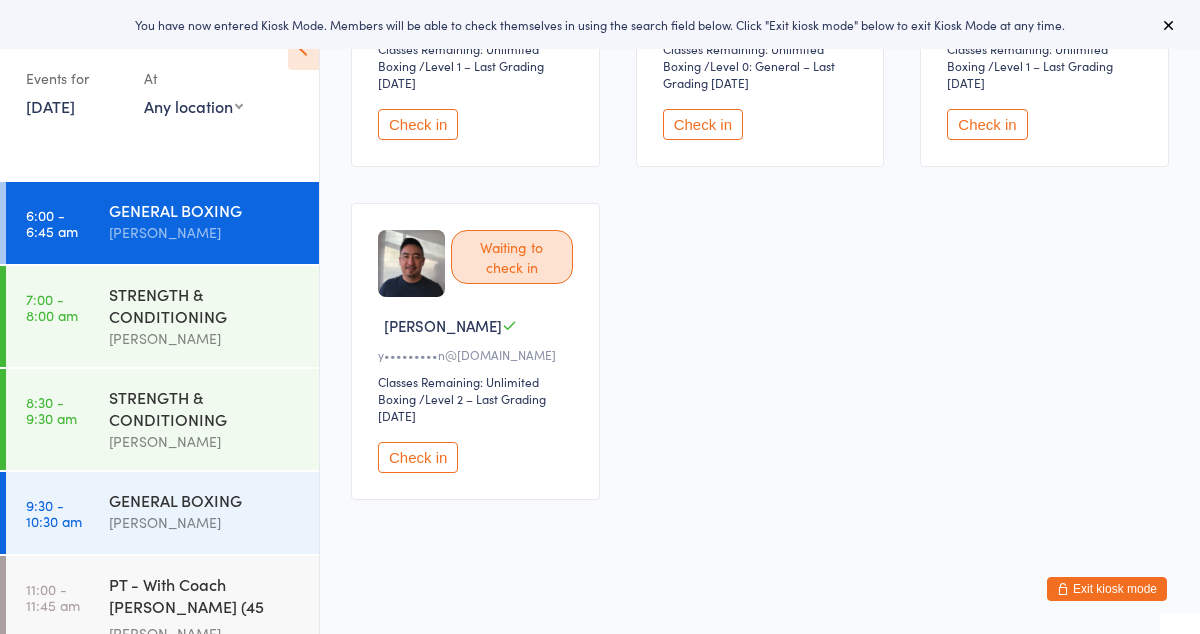 click on "Check in" at bounding box center [418, 457] 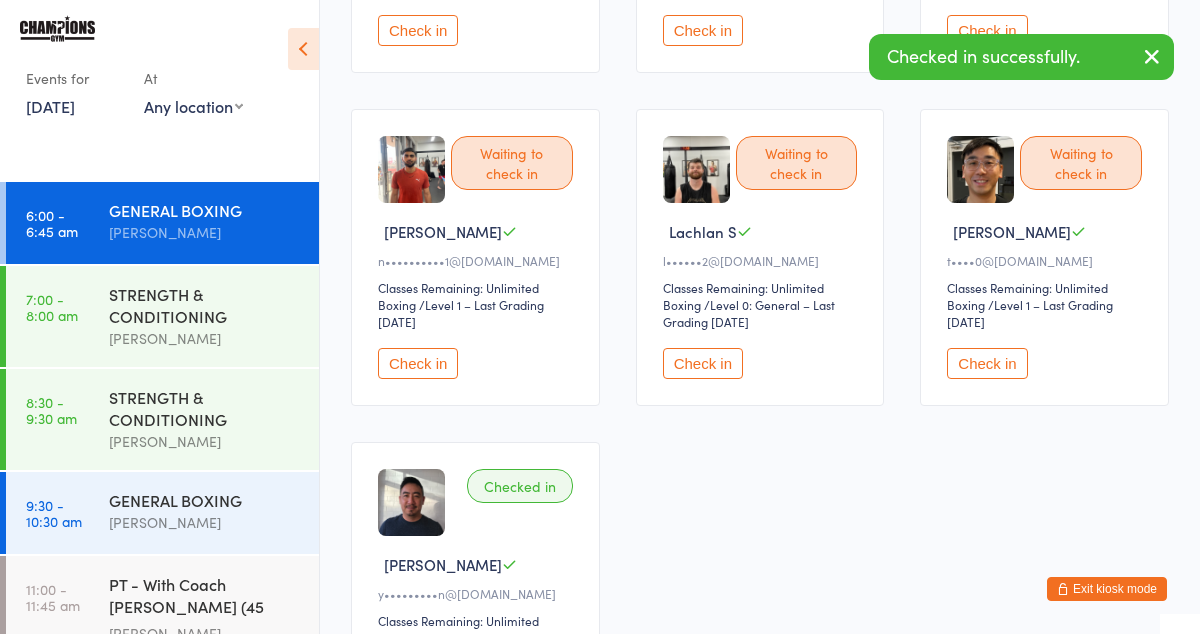 scroll, scrollTop: 461, scrollLeft: 0, axis: vertical 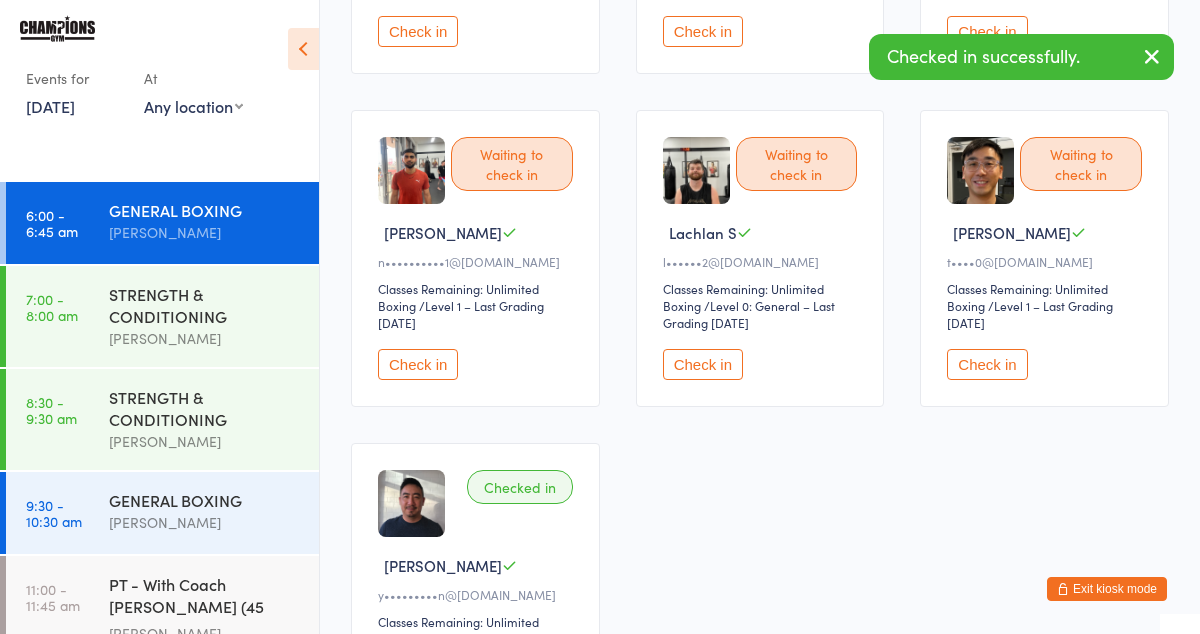 click on "Check in" at bounding box center (703, 364) 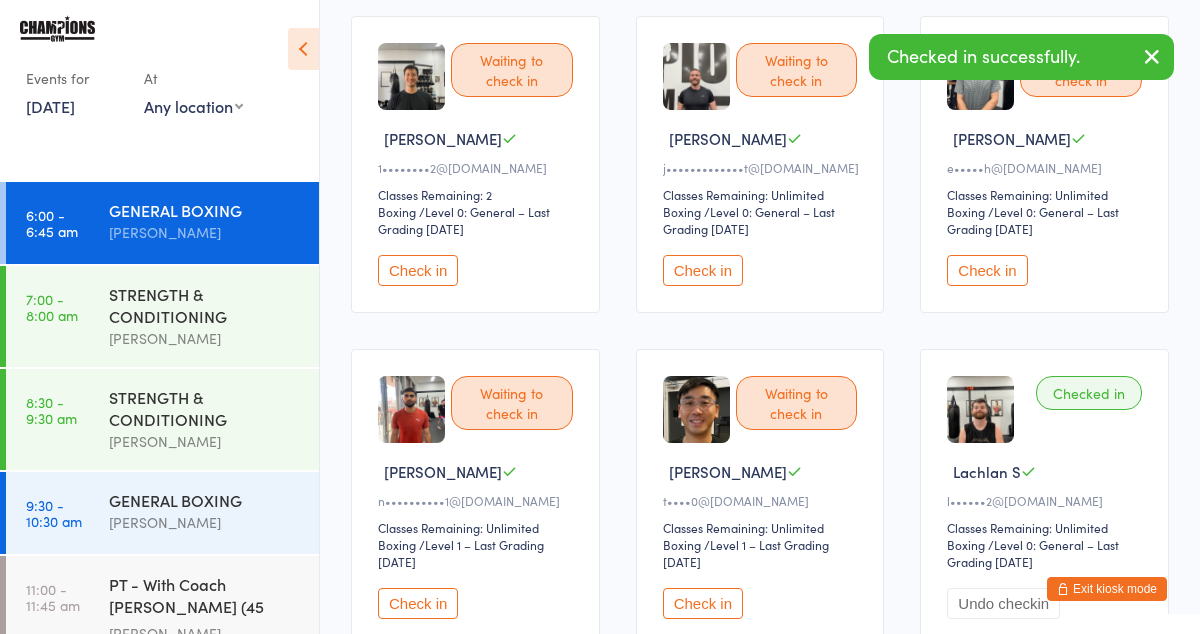 scroll, scrollTop: 166, scrollLeft: 0, axis: vertical 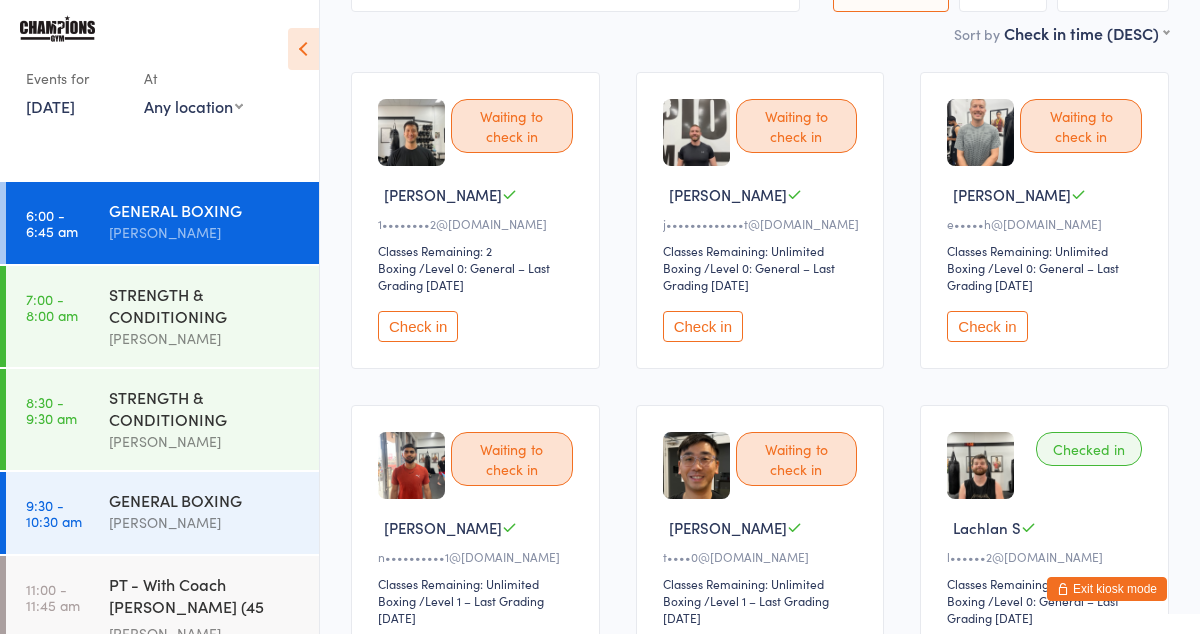 click on "Check in" at bounding box center (987, 326) 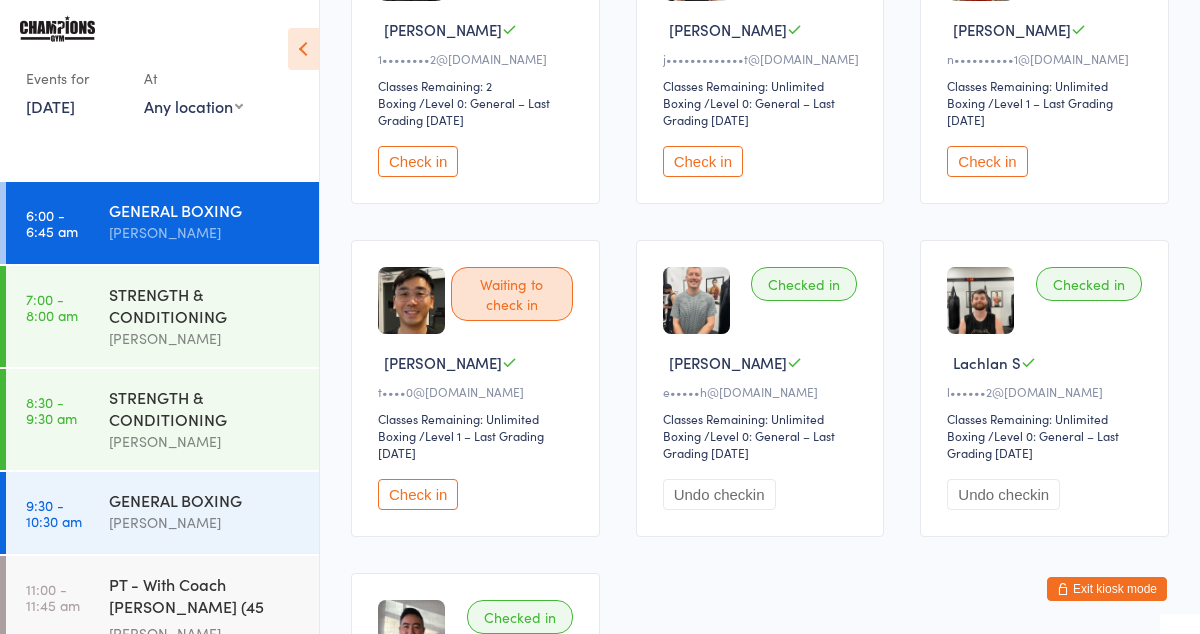 scroll, scrollTop: 701, scrollLeft: 0, axis: vertical 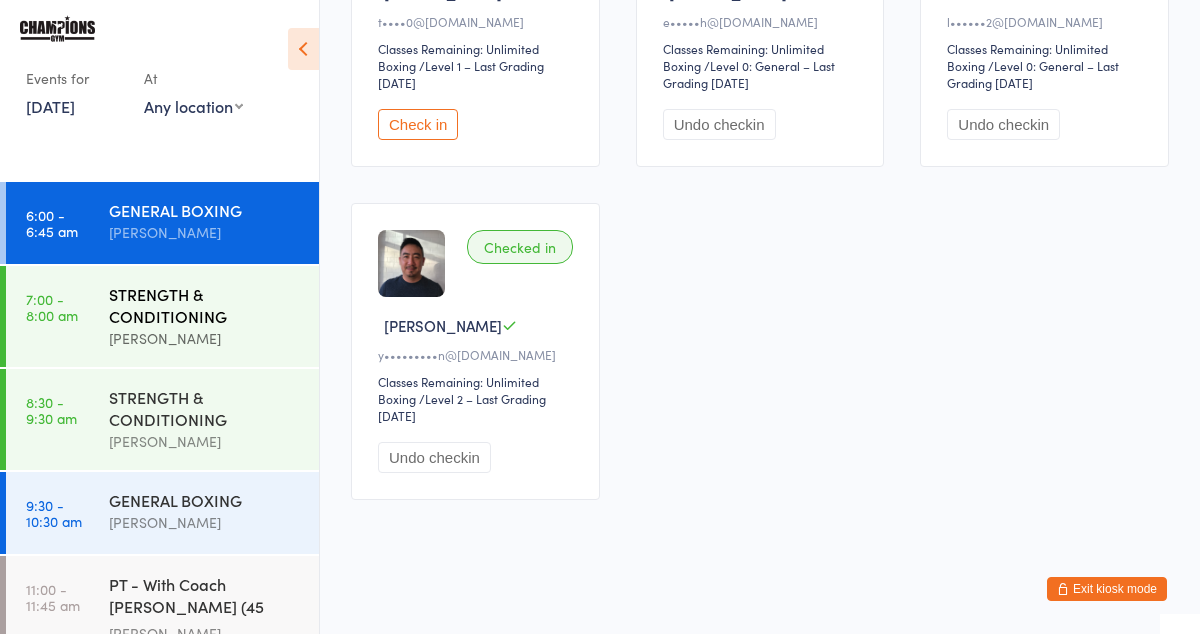 click on "STRENGTH & CONDITIONING" at bounding box center [205, 305] 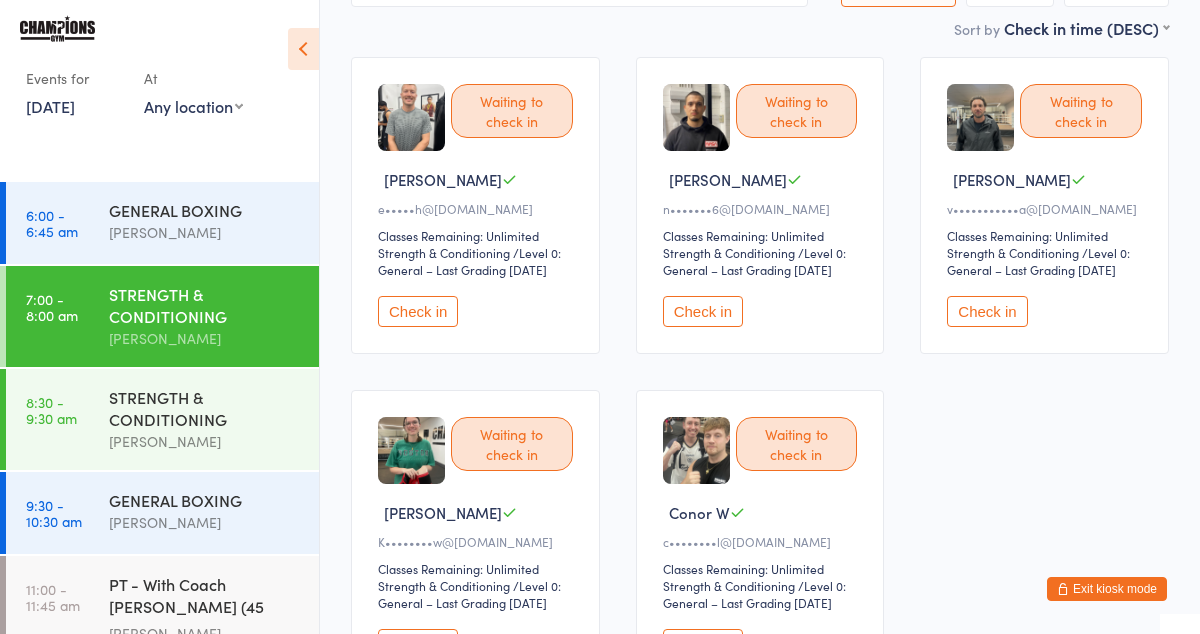 scroll, scrollTop: 178, scrollLeft: 0, axis: vertical 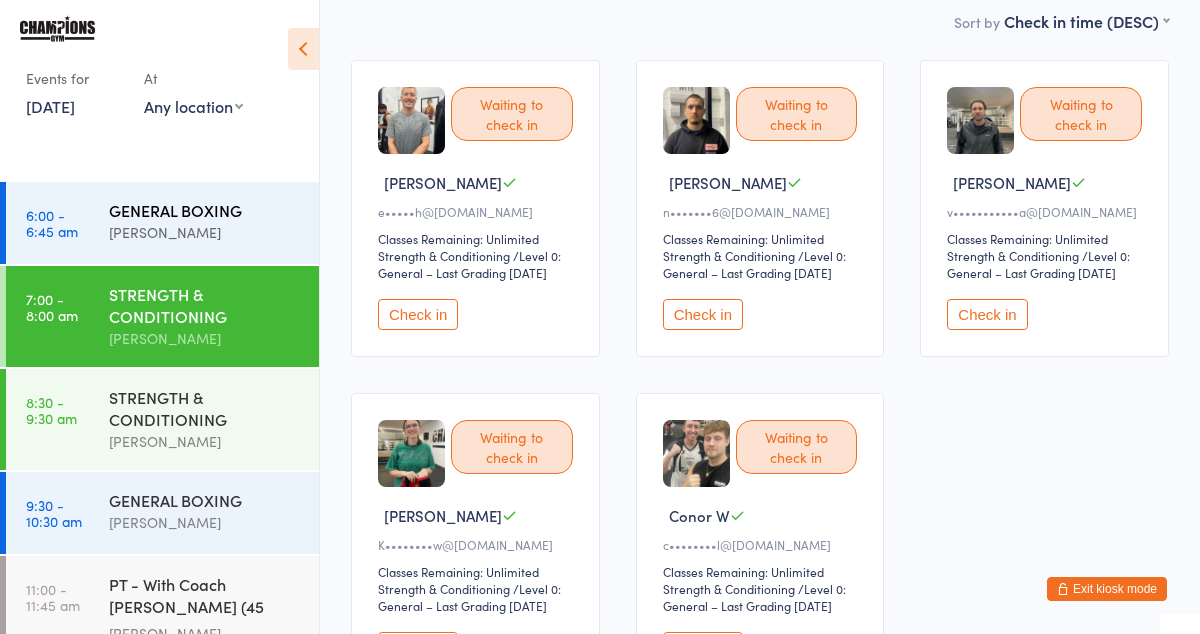 click on "[PERSON_NAME]" at bounding box center (205, 232) 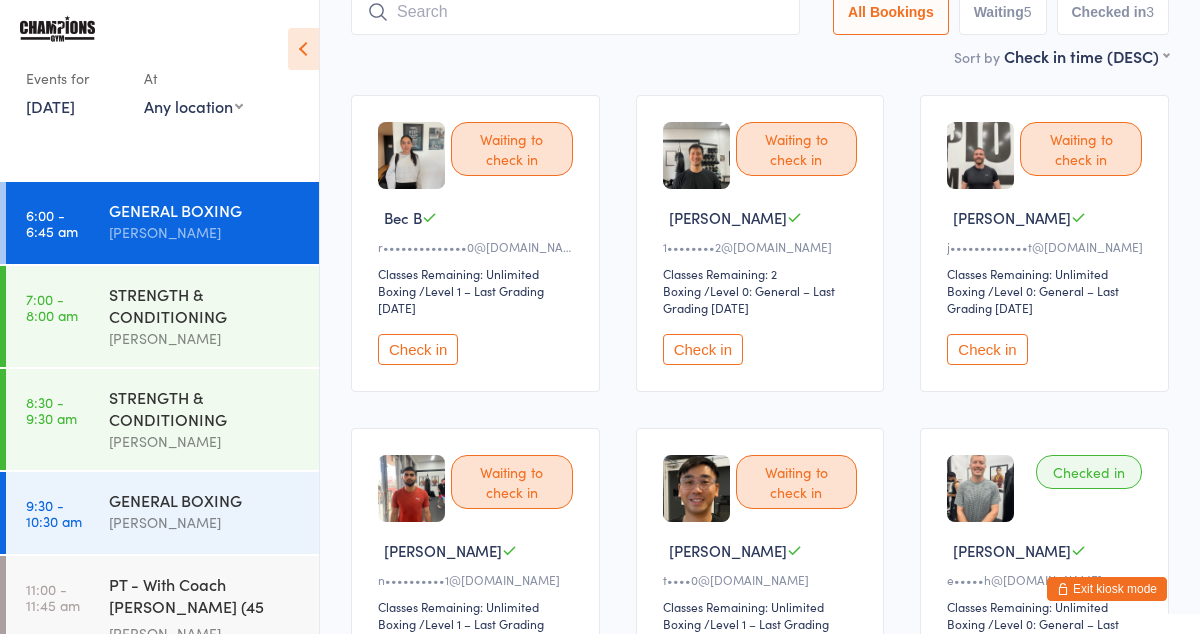 scroll, scrollTop: 0, scrollLeft: 0, axis: both 